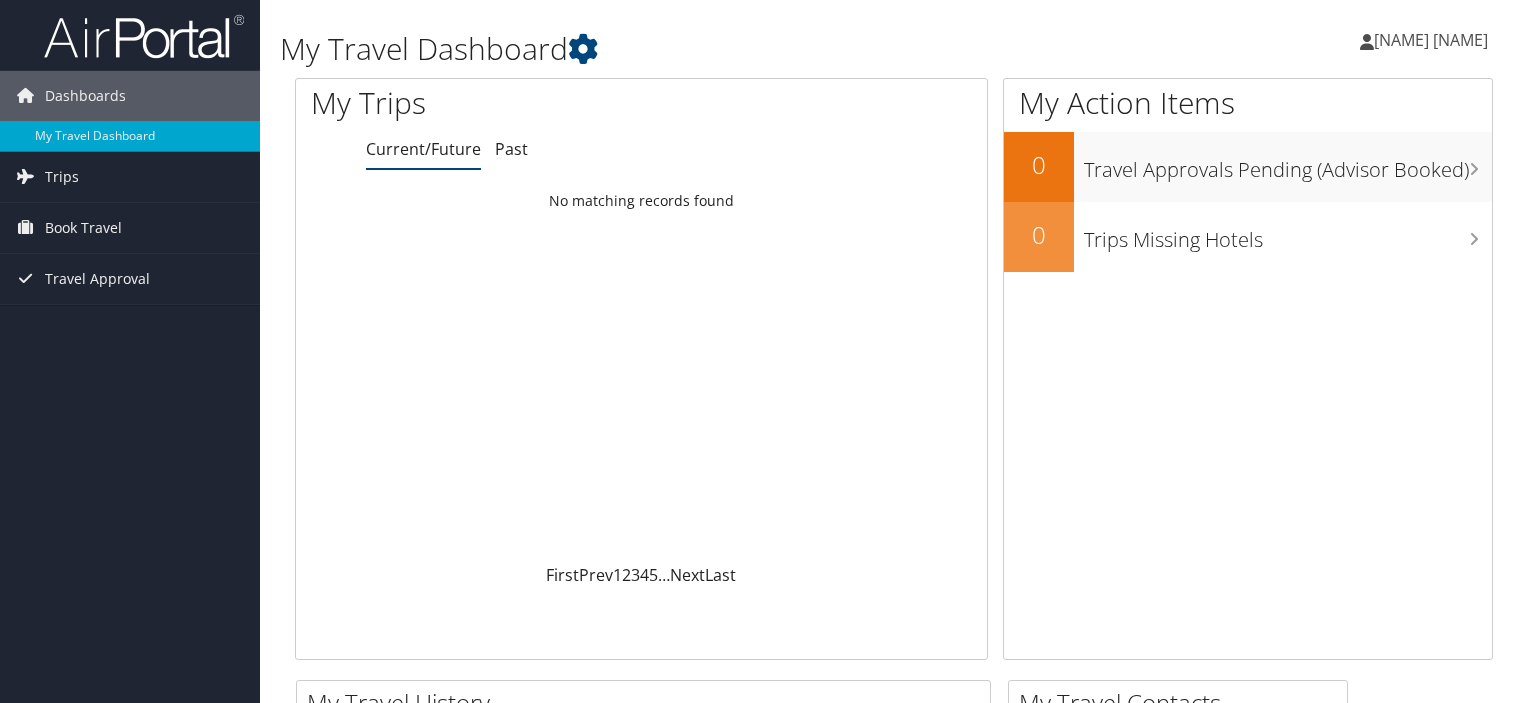 scroll, scrollTop: 0, scrollLeft: 0, axis: both 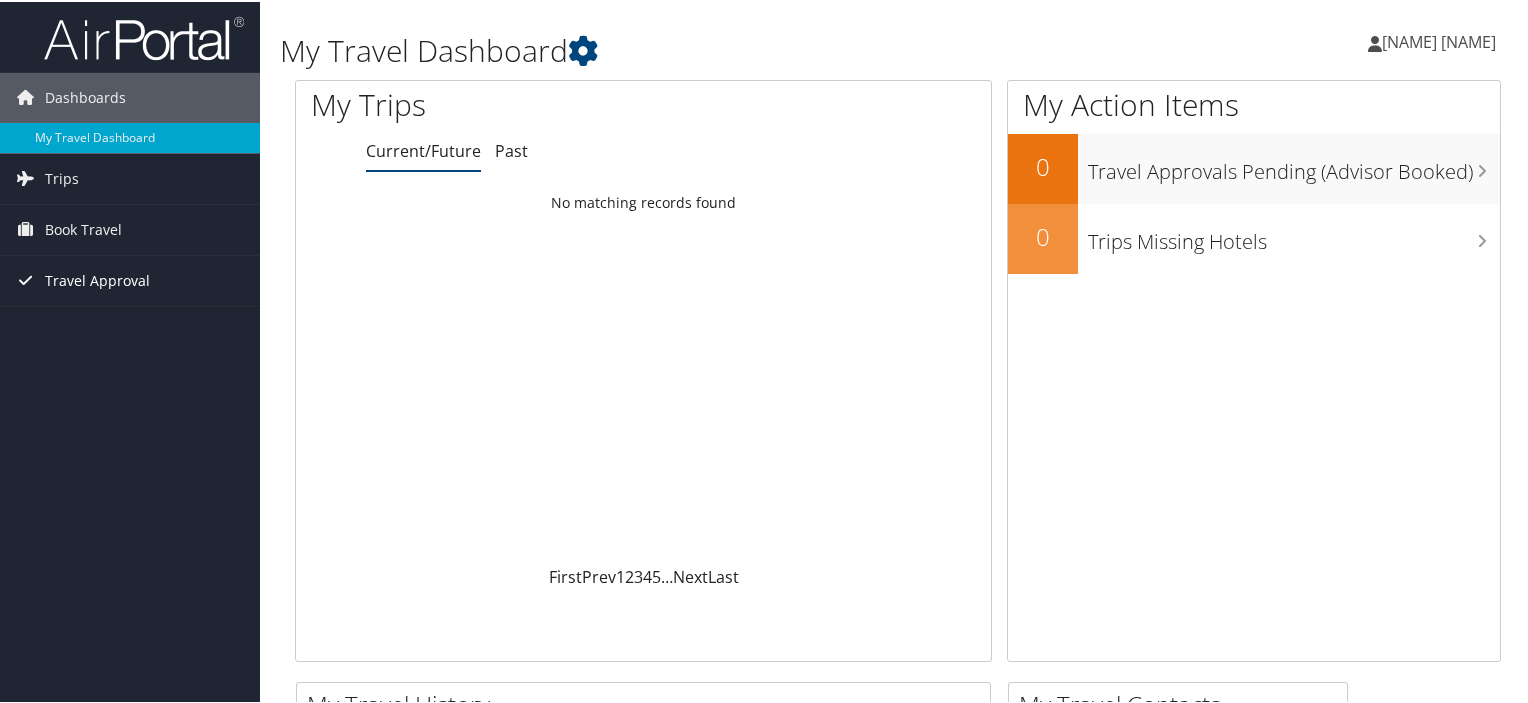 click on "Travel Approval" at bounding box center (97, 279) 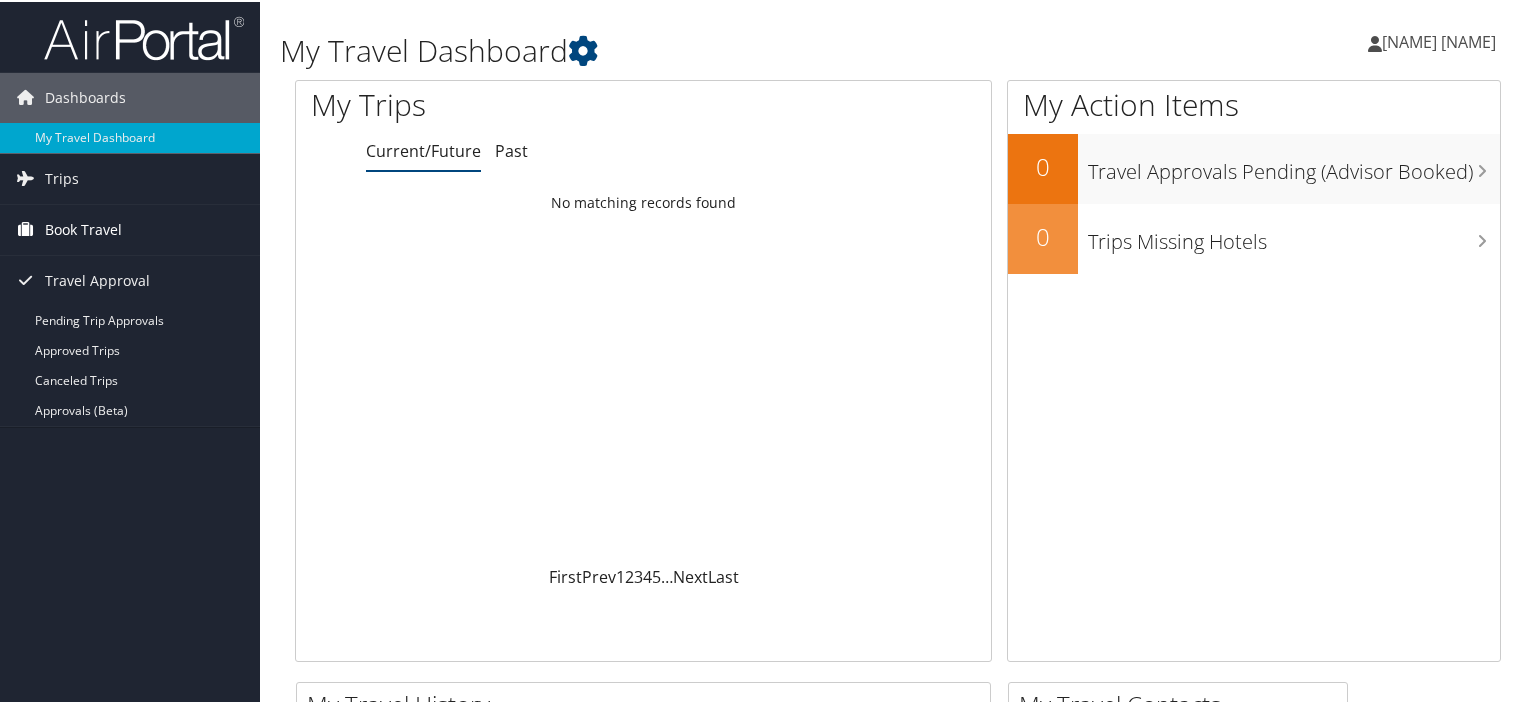 click on "Book Travel" at bounding box center (83, 228) 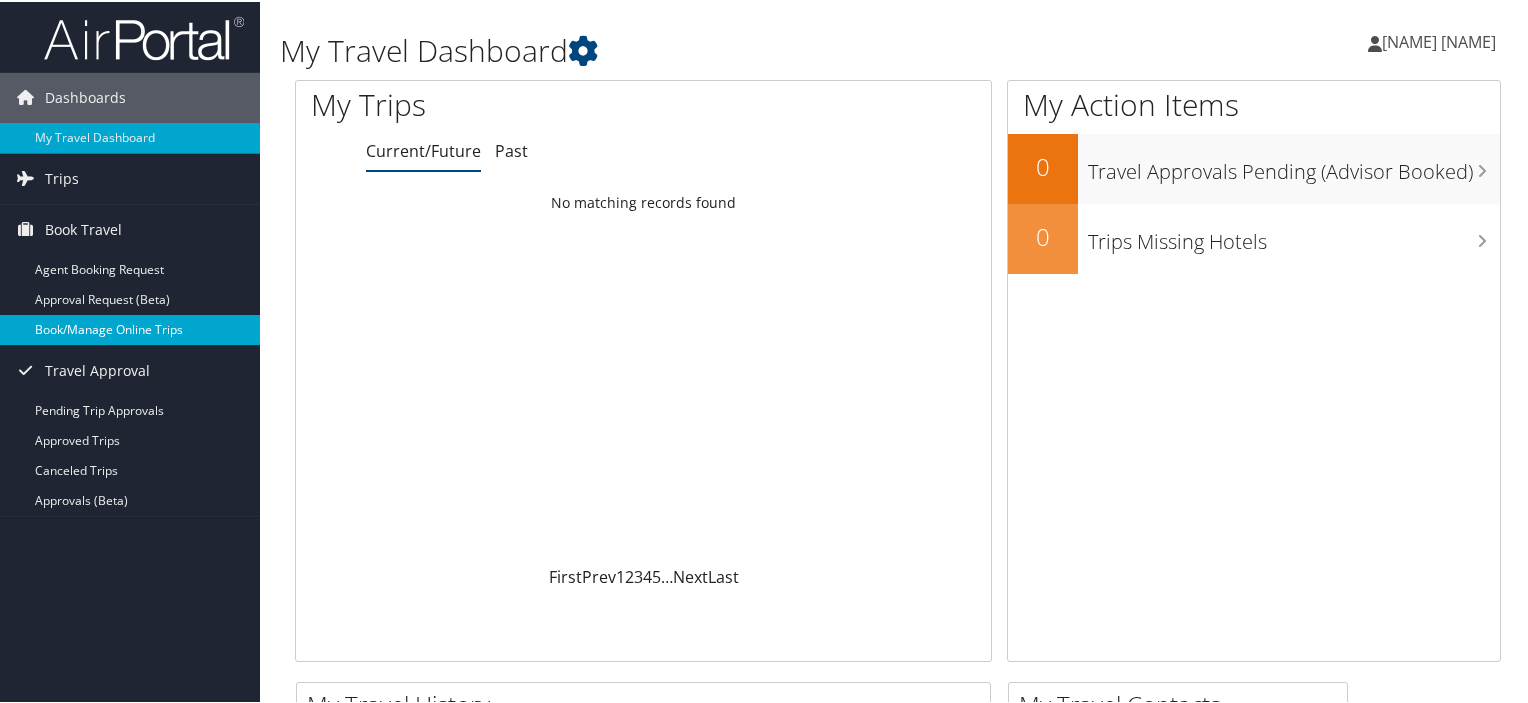 click on "Book/Manage Online Trips" at bounding box center (130, 328) 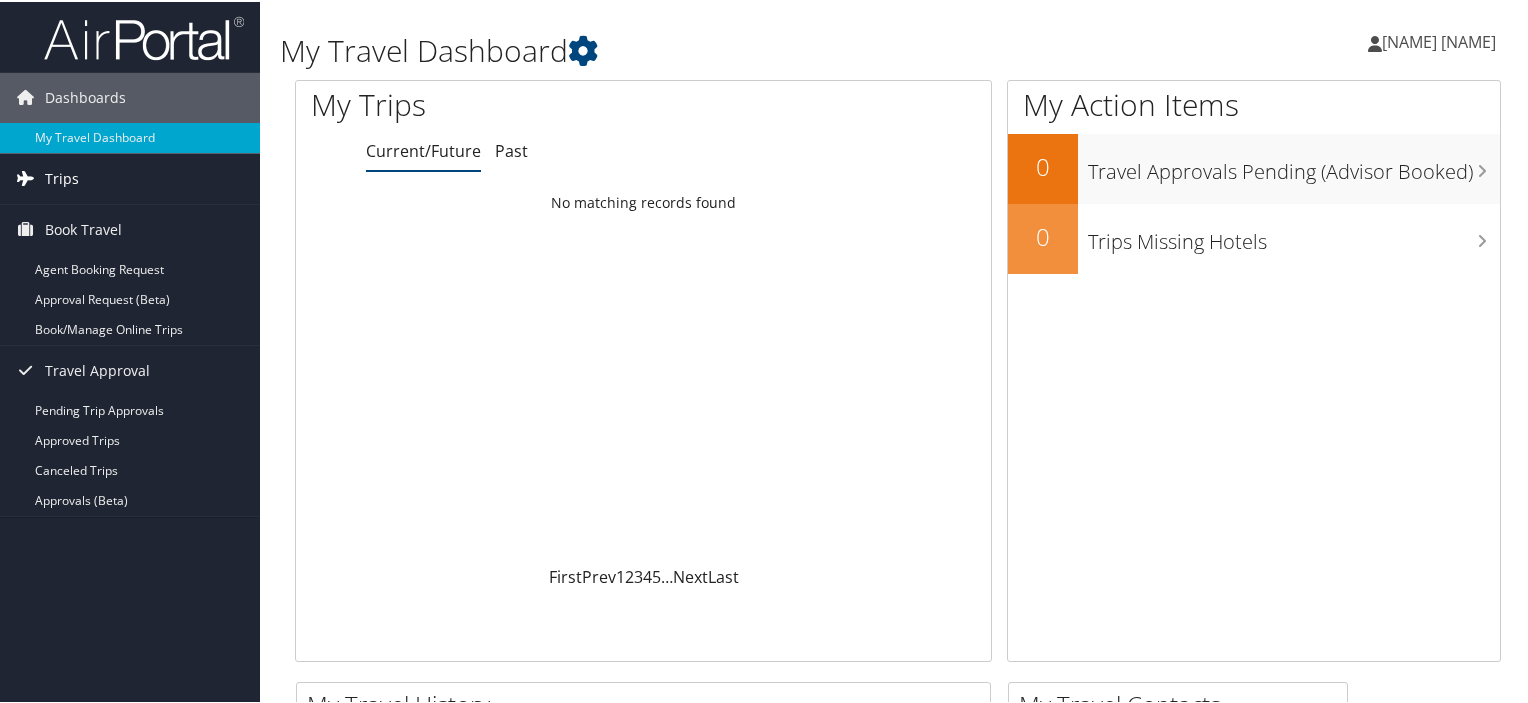 click on "Trips" at bounding box center [130, 177] 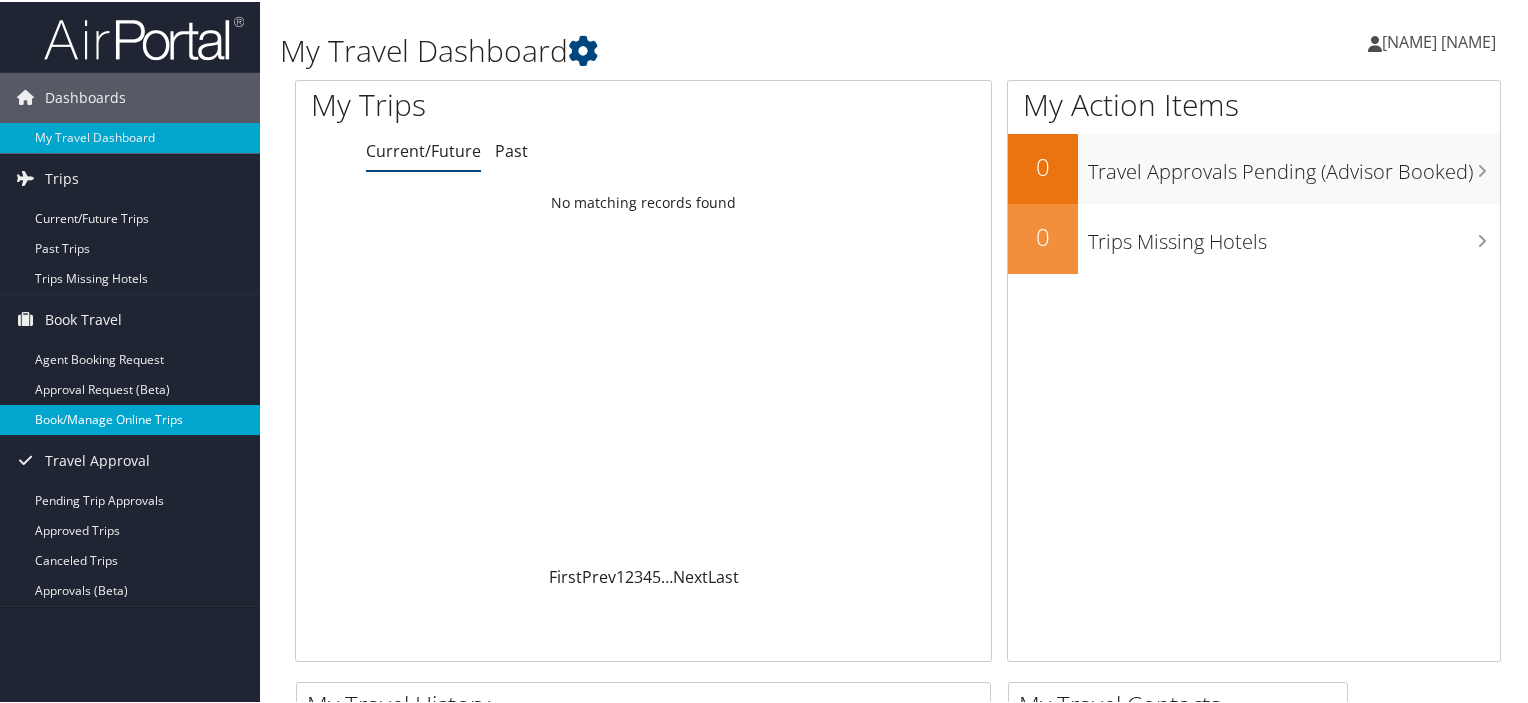 click on "Book/Manage Online Trips" at bounding box center [130, 418] 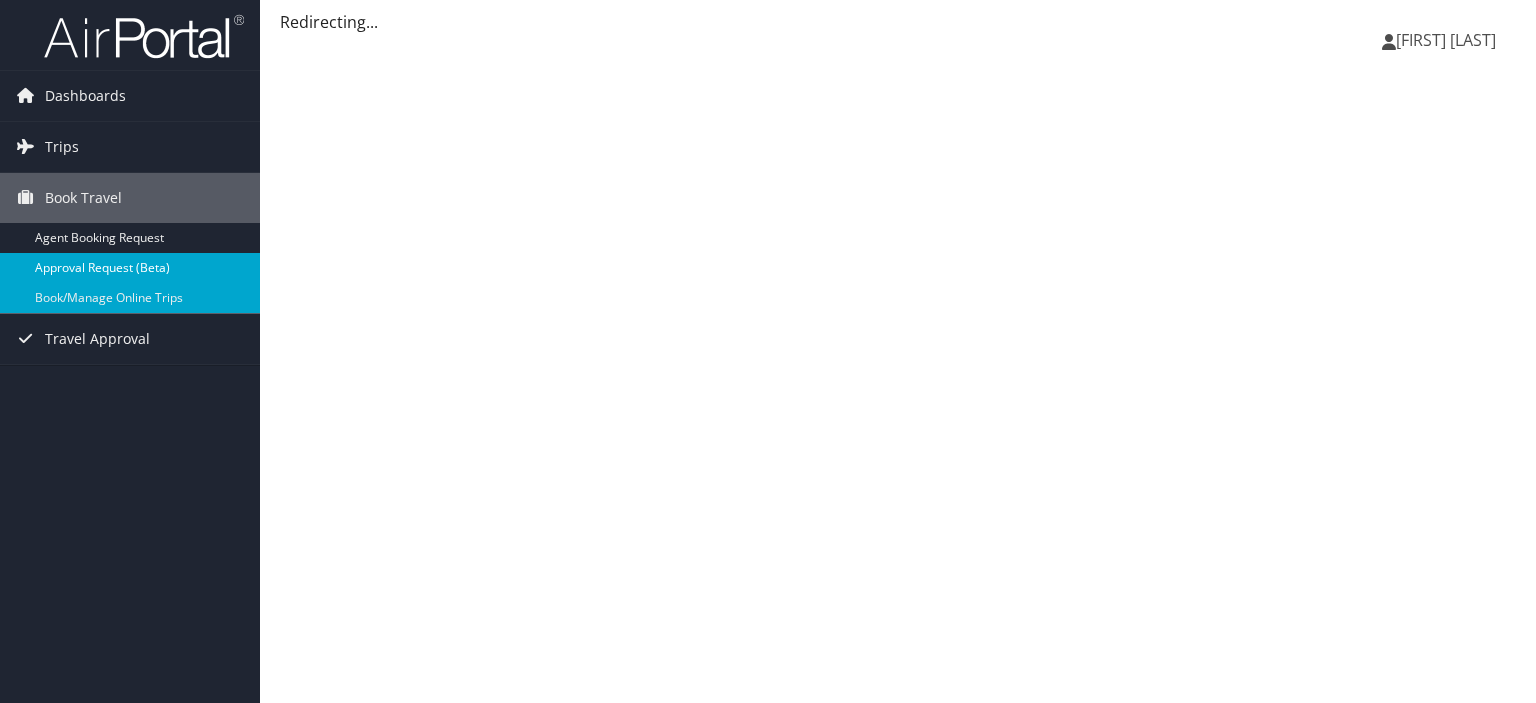 scroll, scrollTop: 0, scrollLeft: 0, axis: both 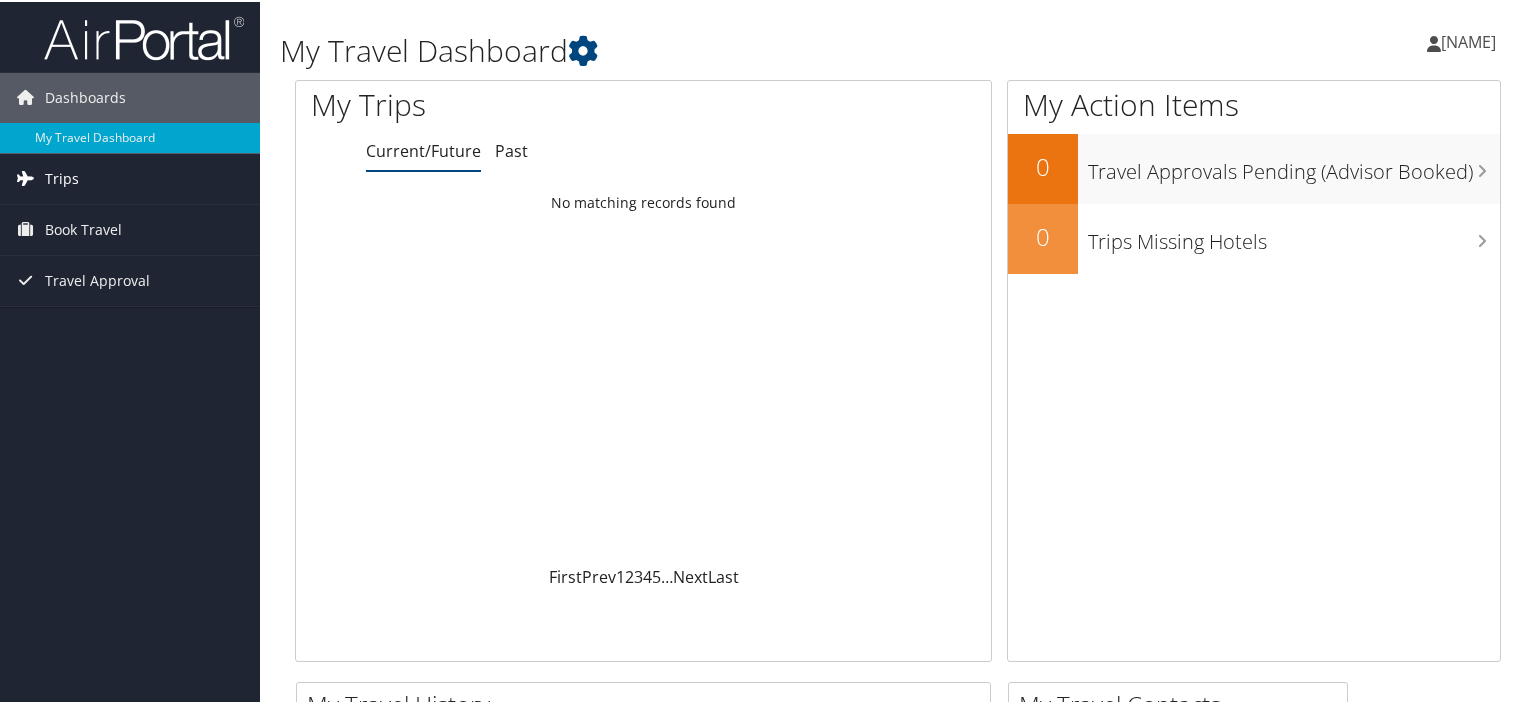 click on "Trips" at bounding box center [62, 177] 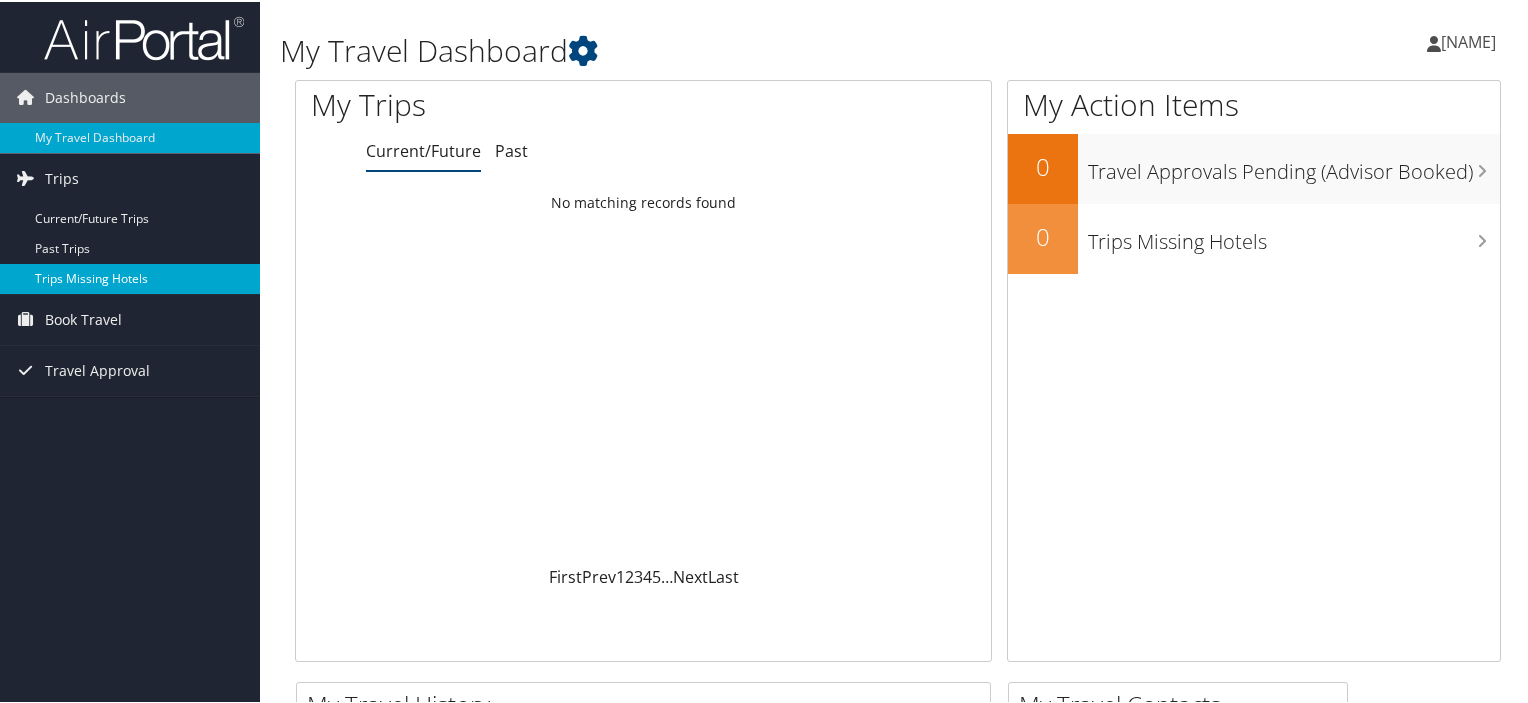 click on "Trips Missing Hotels" at bounding box center [130, 277] 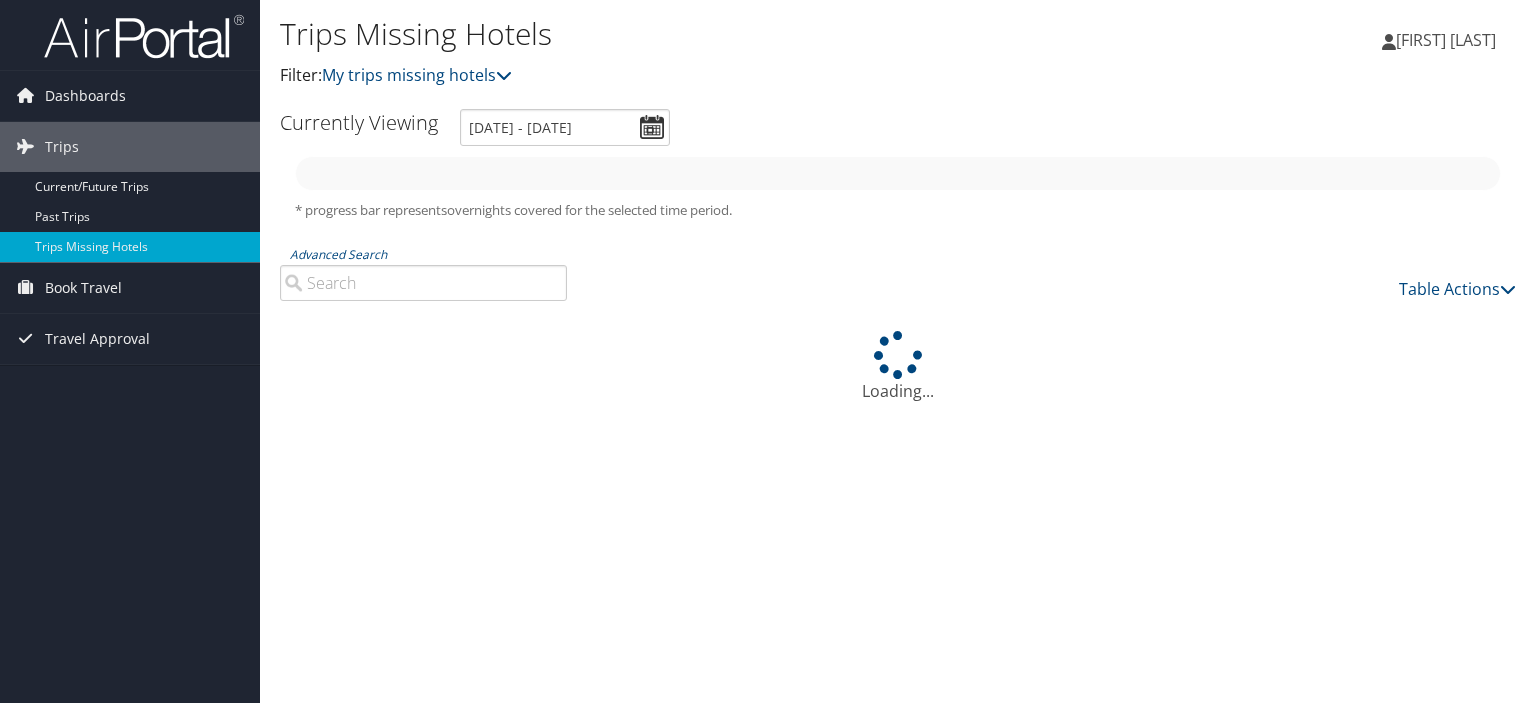 scroll, scrollTop: 0, scrollLeft: 0, axis: both 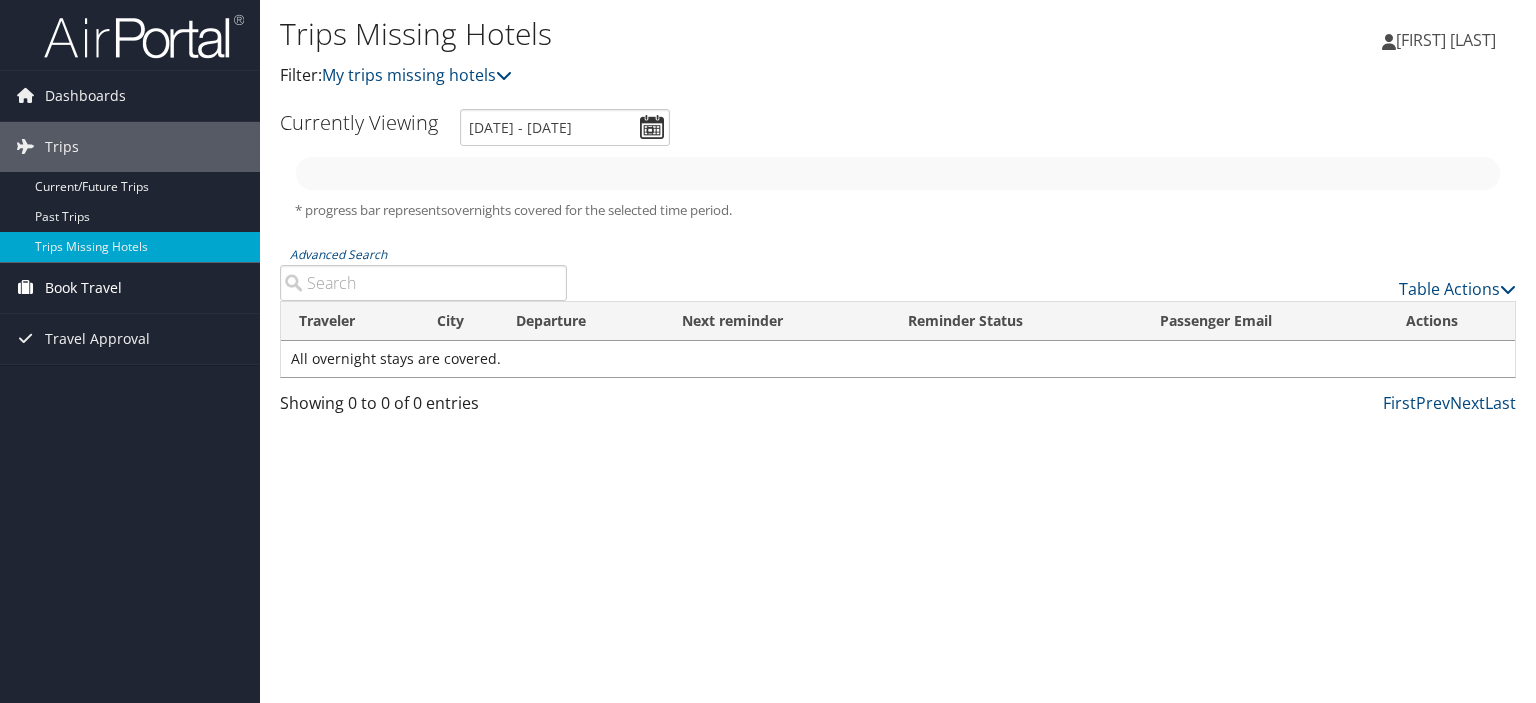 click on "Book Travel" at bounding box center [83, 288] 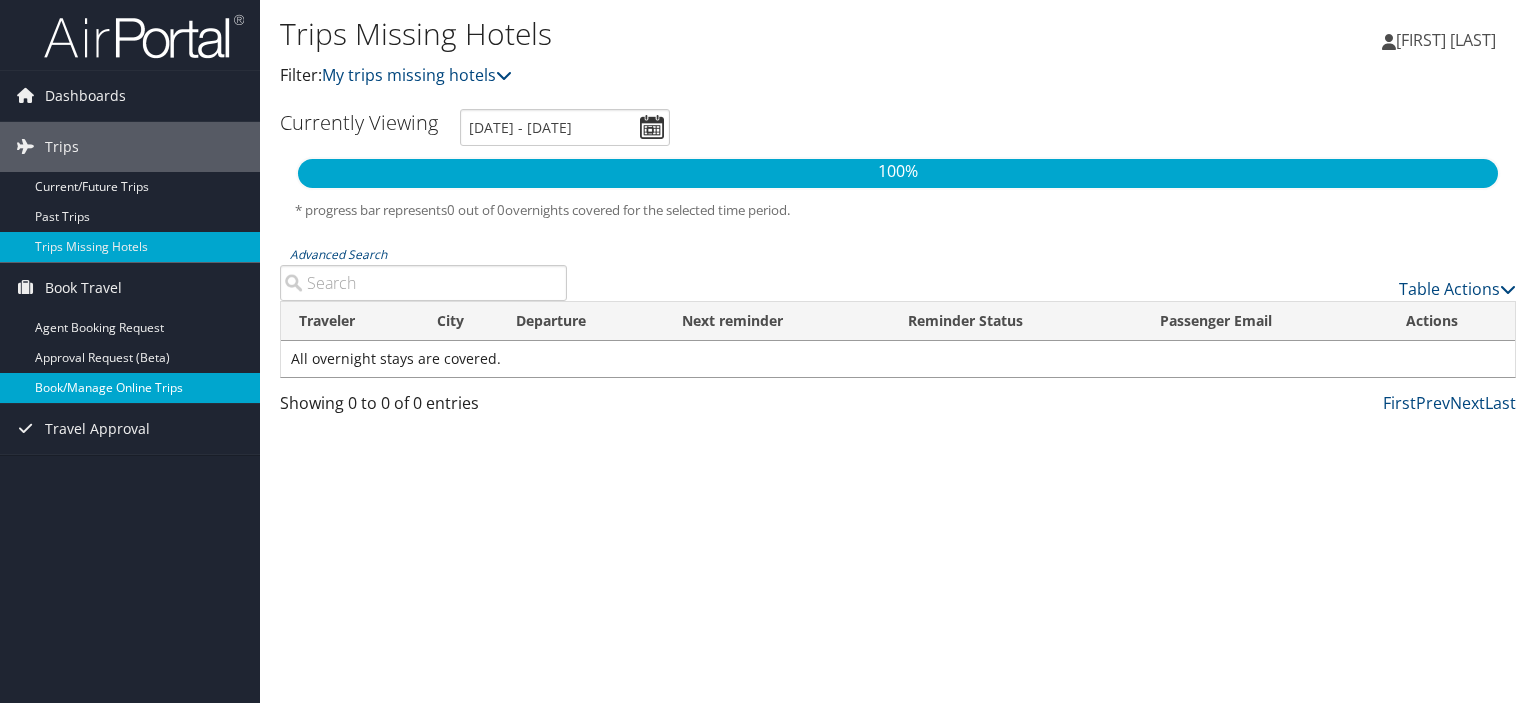 click on "Book/Manage Online Trips" at bounding box center (130, 388) 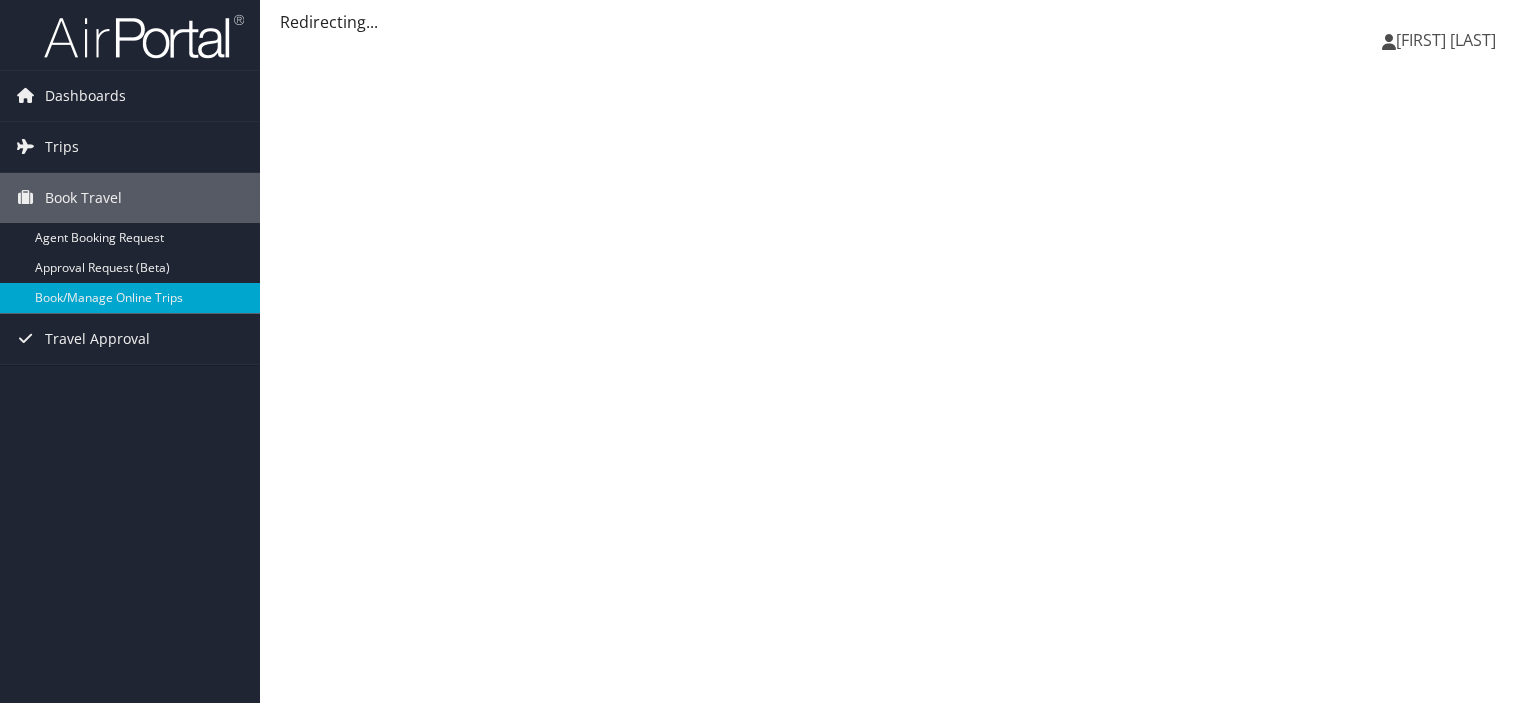 scroll, scrollTop: 0, scrollLeft: 0, axis: both 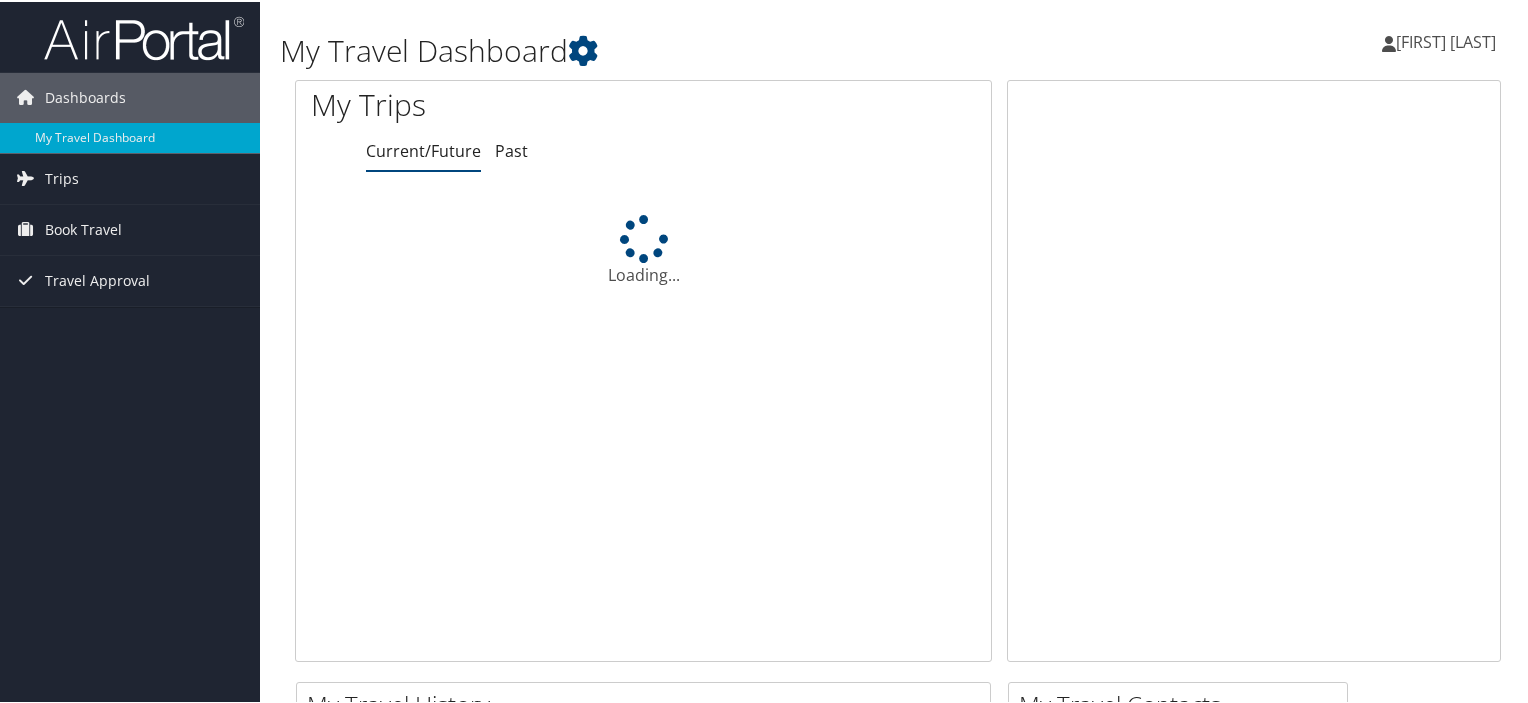 click on "[FIRST] [LAST]" at bounding box center (1446, 40) 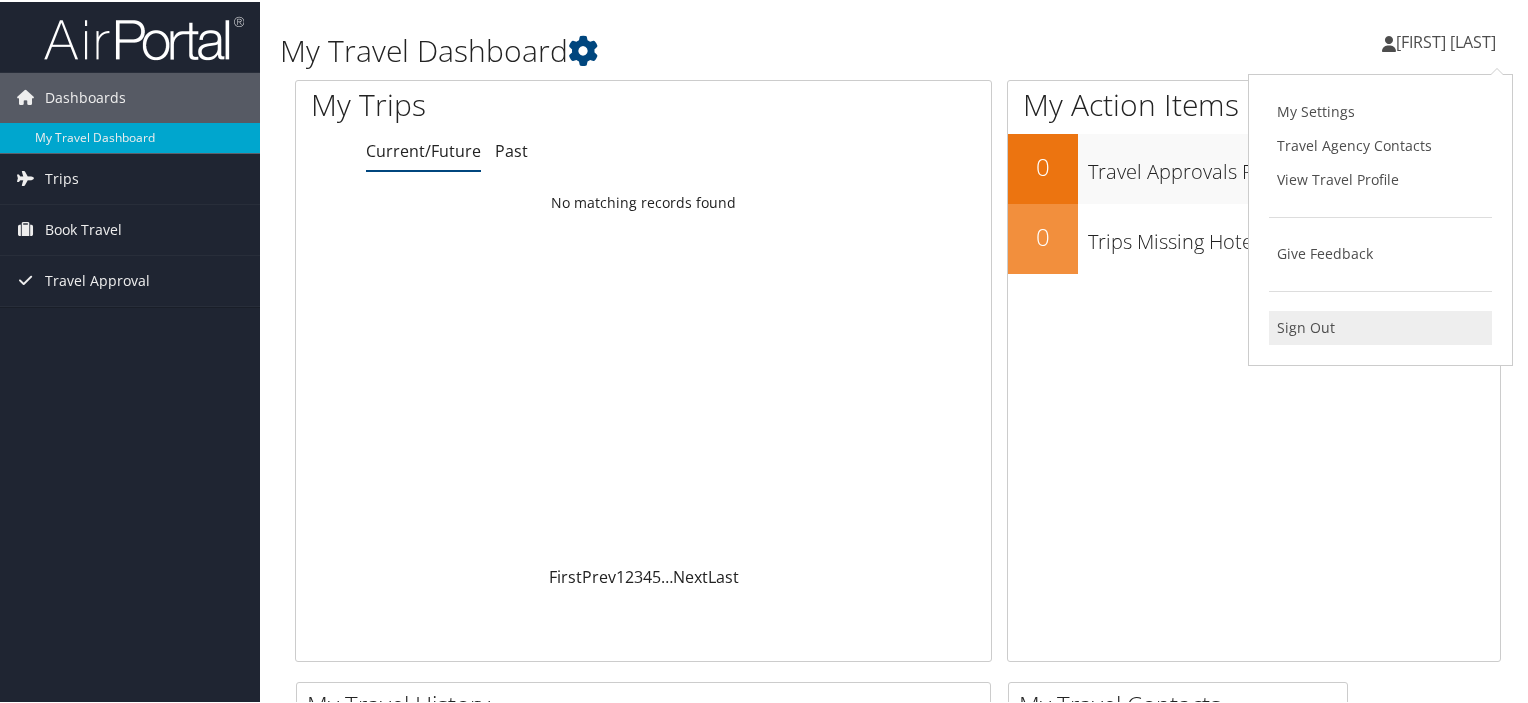 click on "Sign Out" at bounding box center [1380, 326] 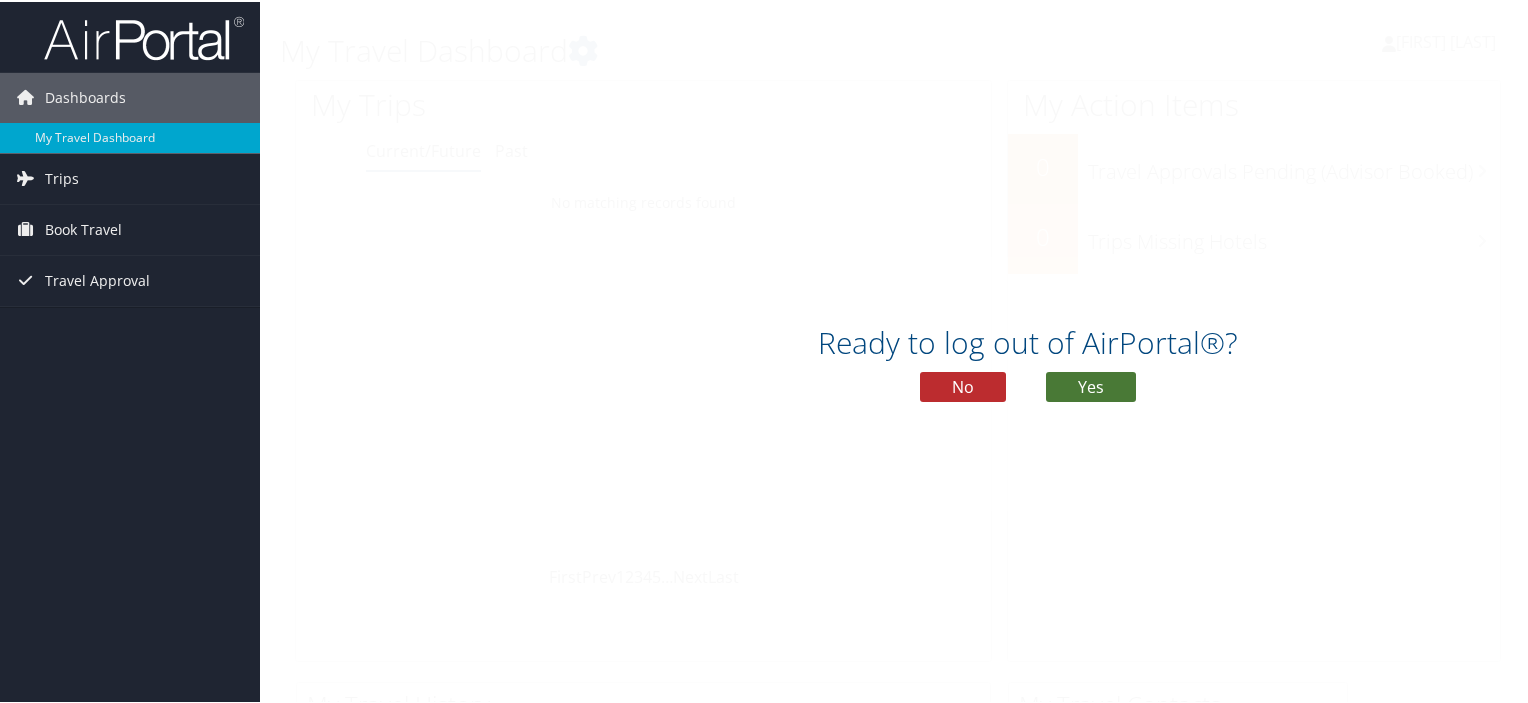 click on "Yes" at bounding box center [1091, 385] 